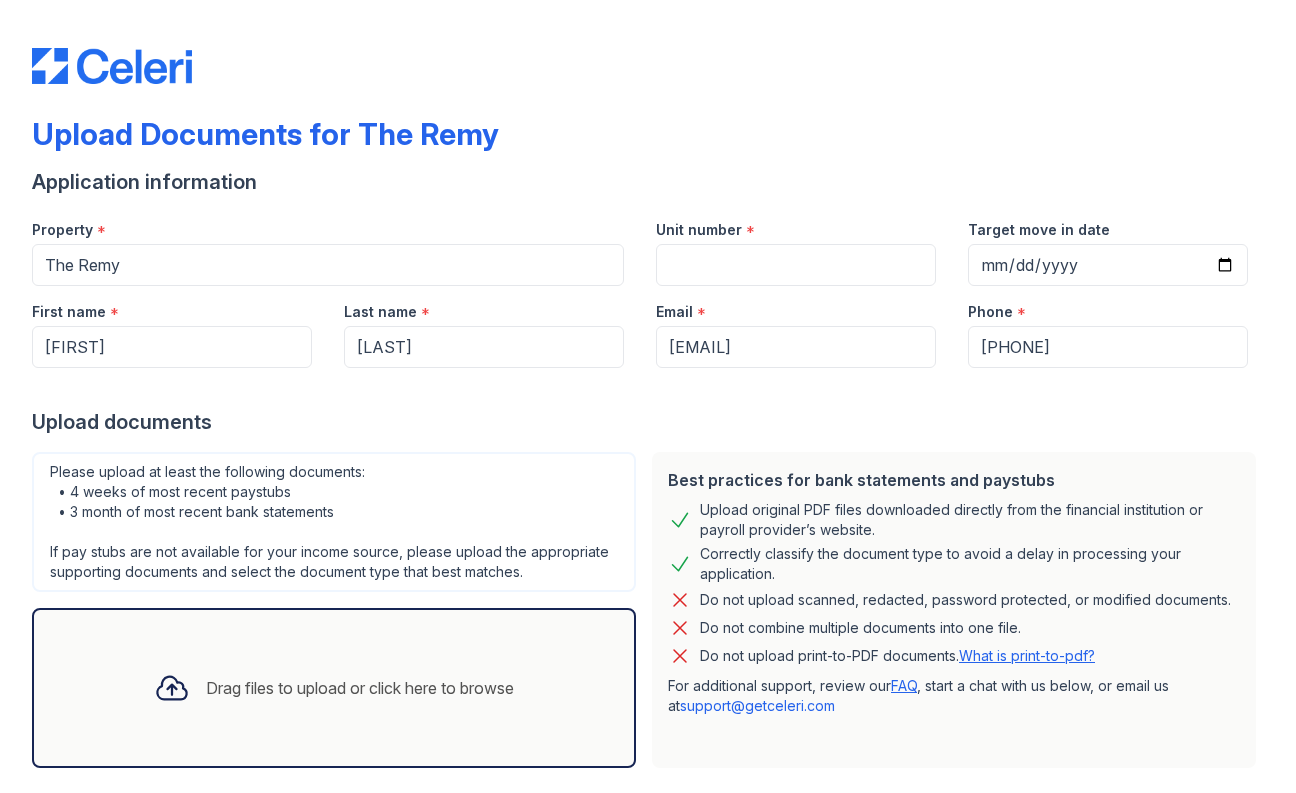 scroll, scrollTop: 0, scrollLeft: 0, axis: both 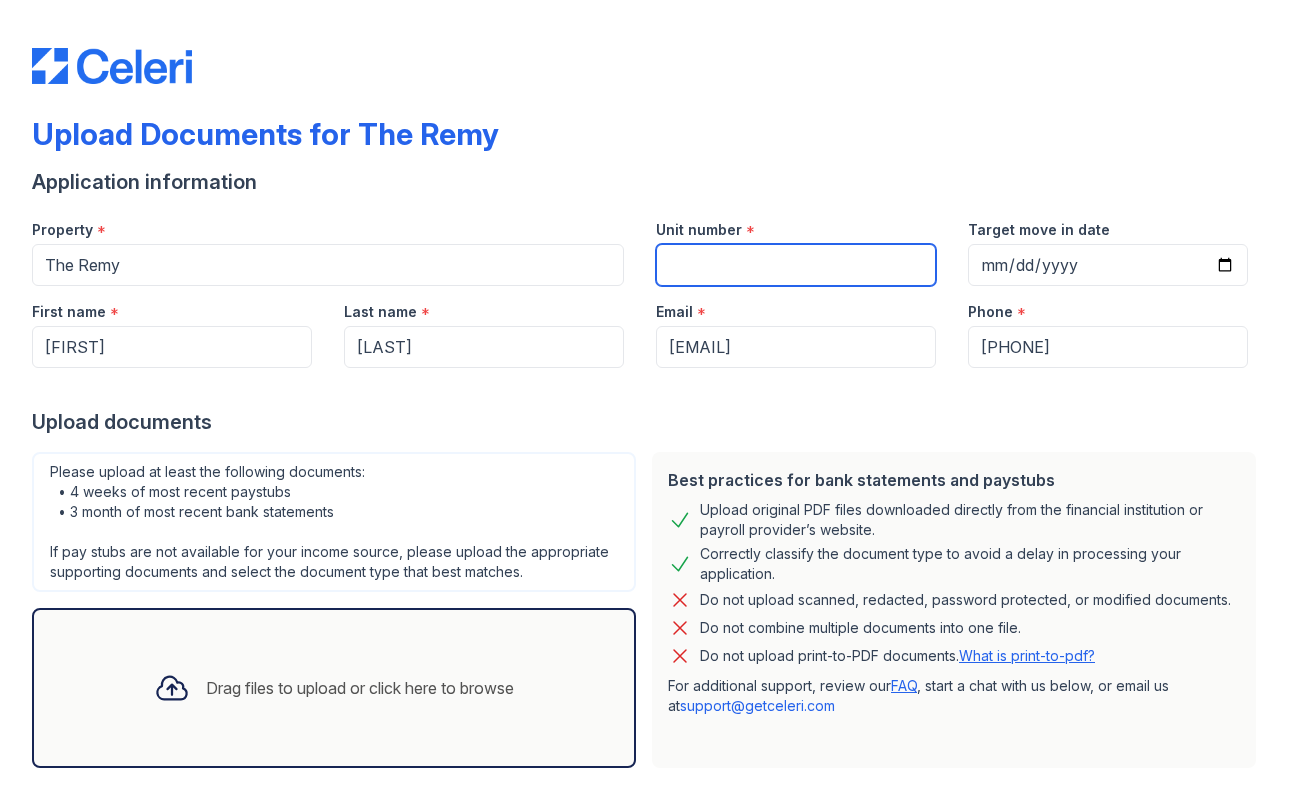 click on "Unit number" at bounding box center [796, 265] 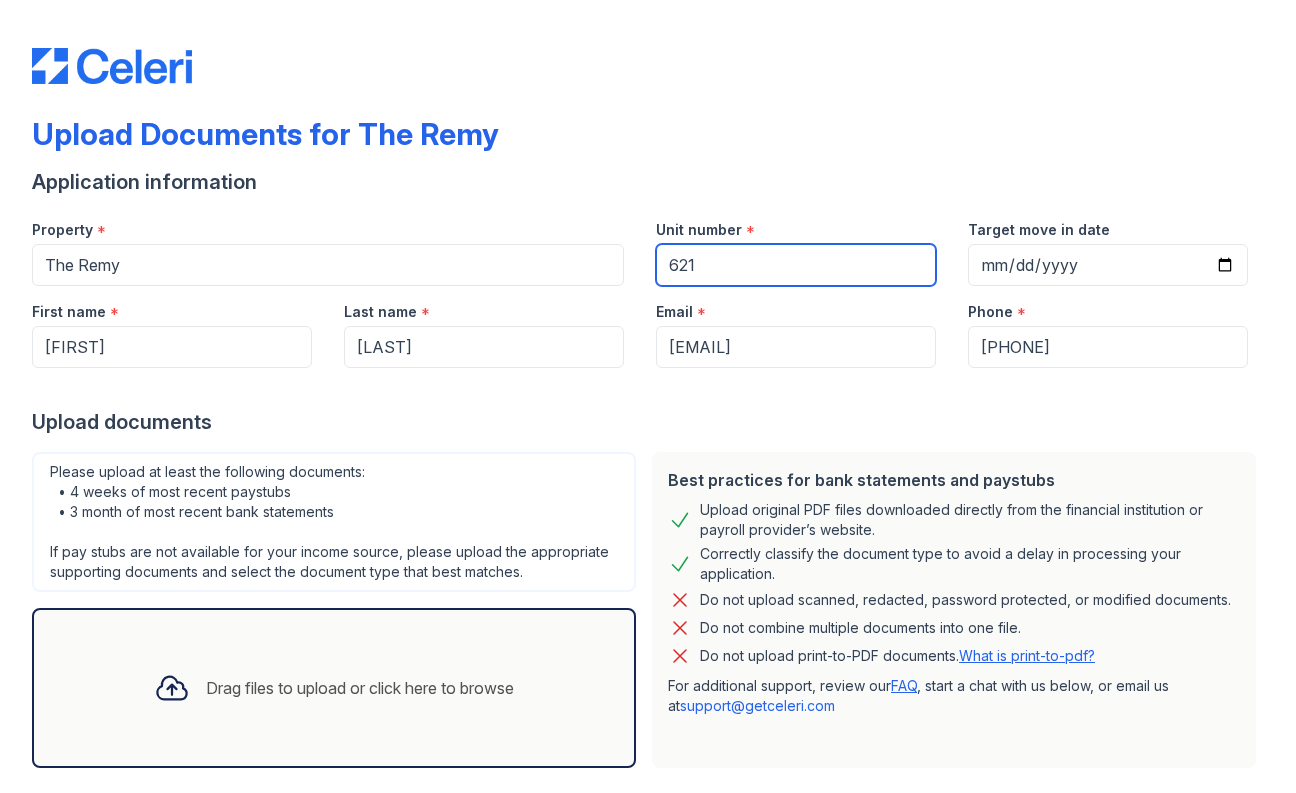type on "621" 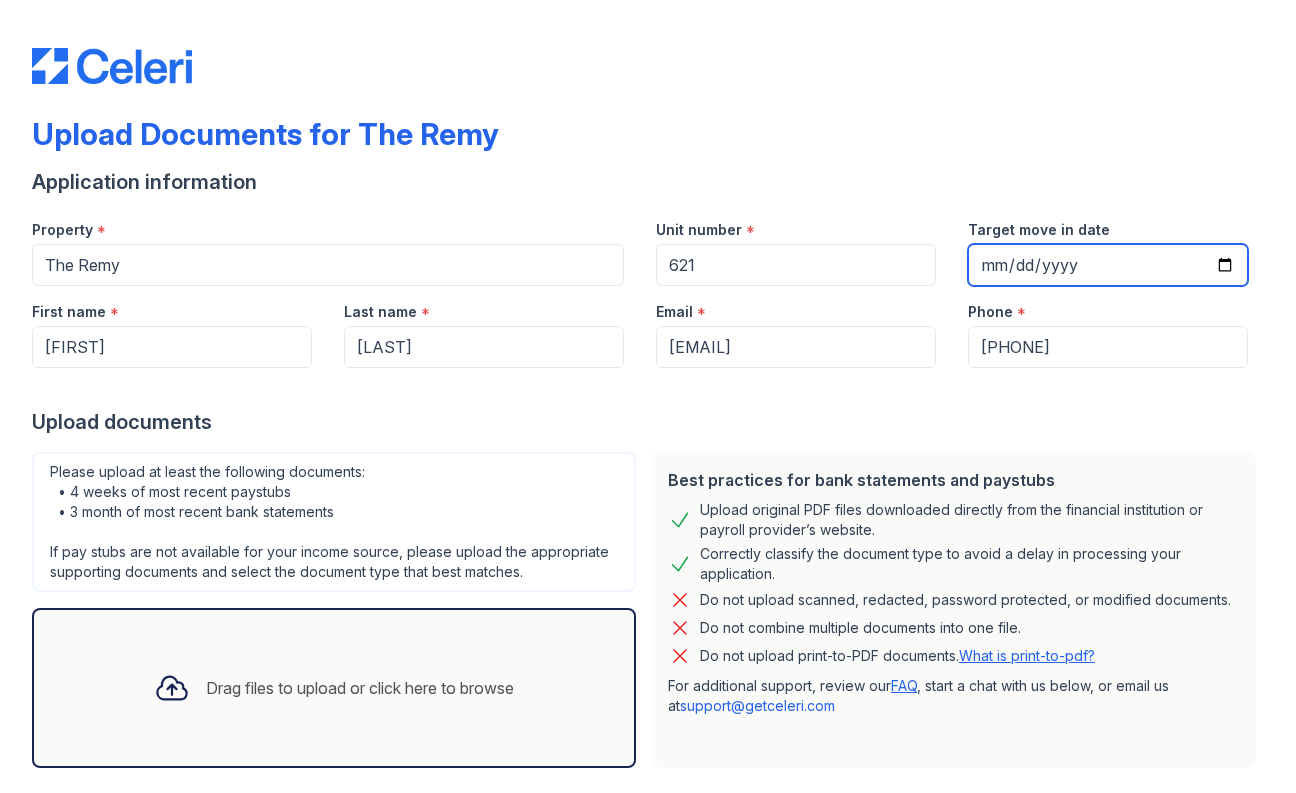 click on "Target move in date" at bounding box center (1108, 265) 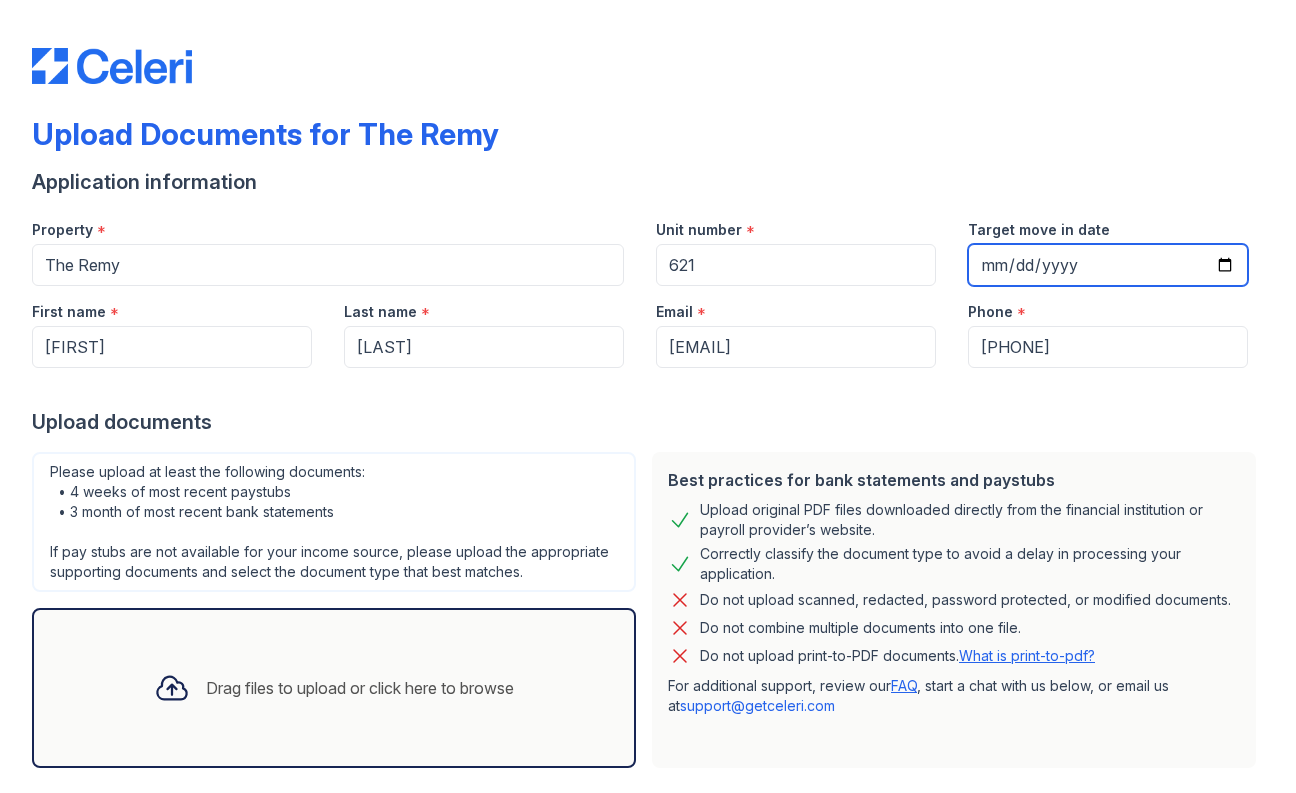type on "[DATE]" 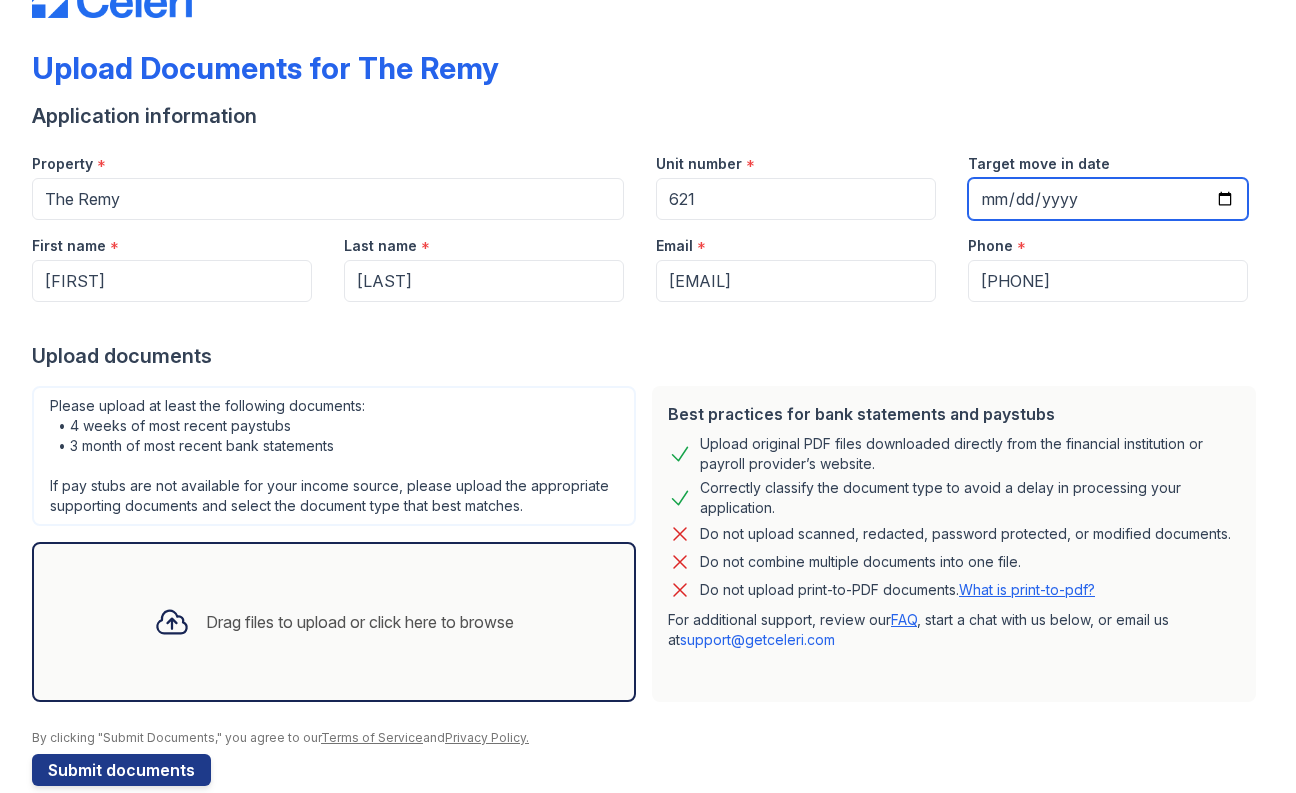 scroll, scrollTop: 99, scrollLeft: 0, axis: vertical 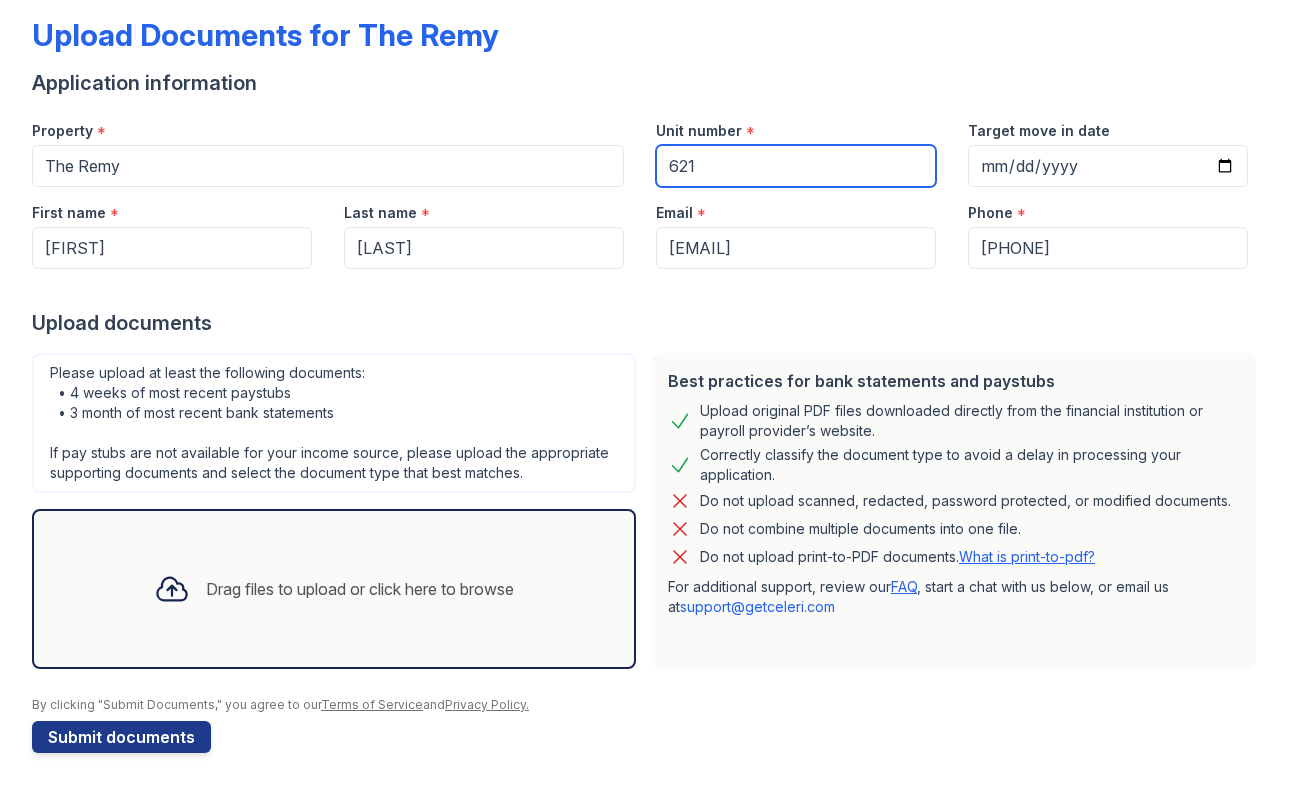 click on "621" at bounding box center [796, 166] 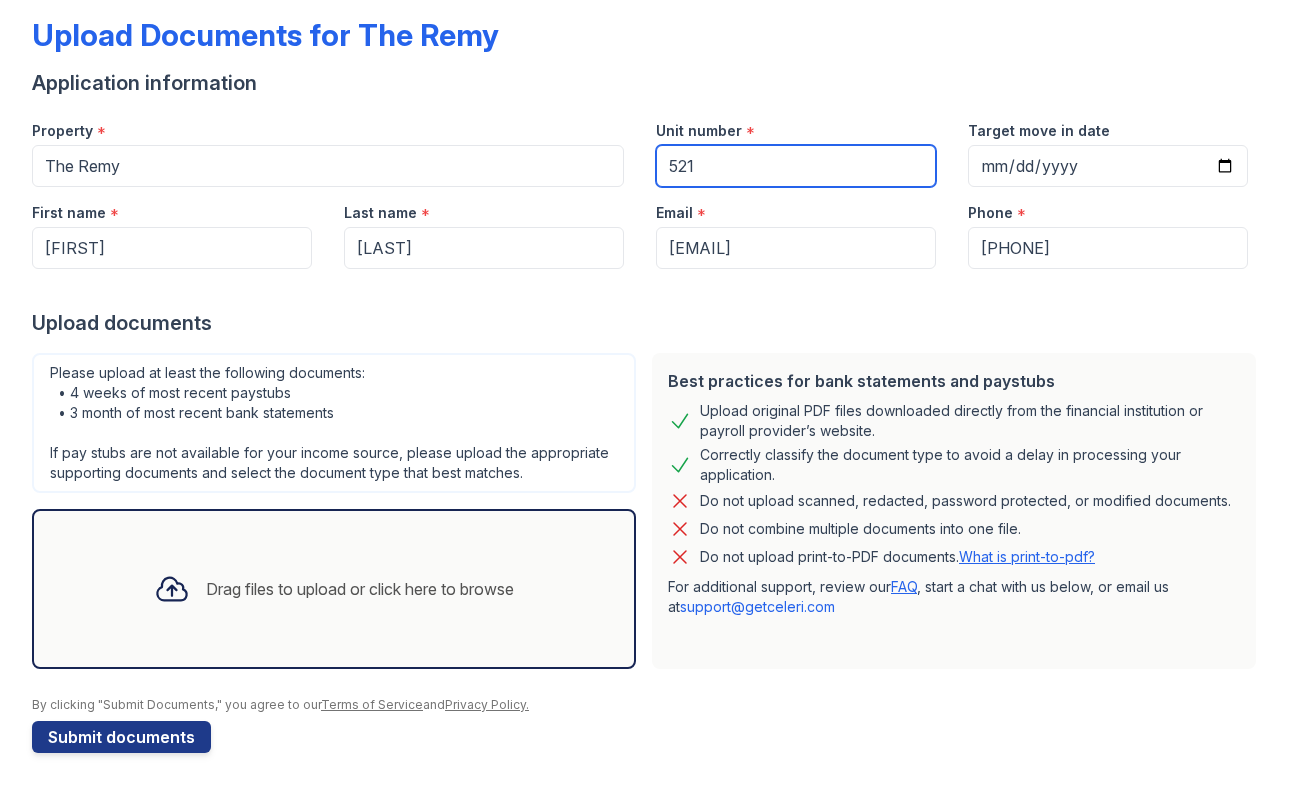 type on "521" 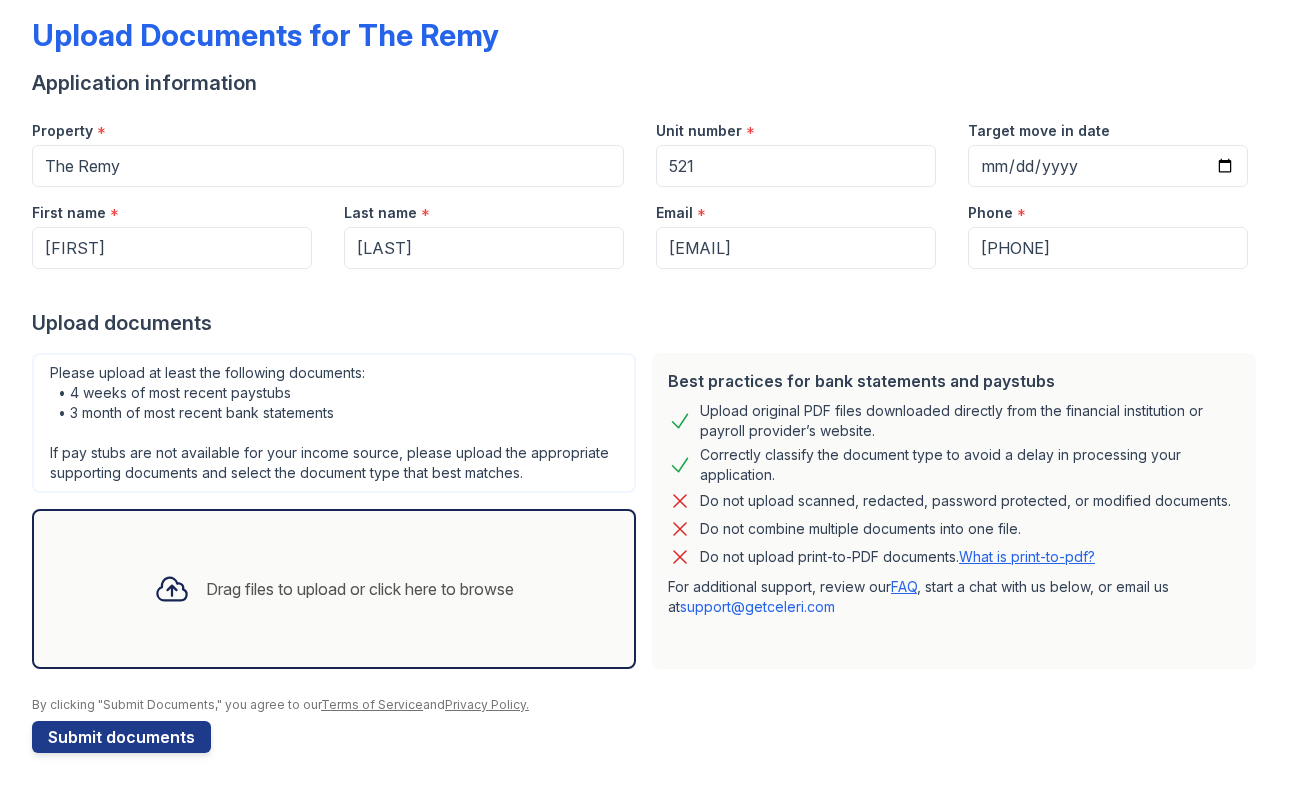 click on "Best practices for bank statements and paystubs
Upload original PDF files downloaded directly from the financial institution or payroll provider’s website.
Correctly classify the document type to avoid a delay in processing your application.
Do not upload scanned, redacted, password protected, or modified documents.
Do not combine multiple documents into one file.
Do not upload print-to-PDF documents.
What is print-to-pdf?
For additional support, review our
FAQ ,
start a chat with us below, or email us at
support@getceleri.com" at bounding box center [954, 511] 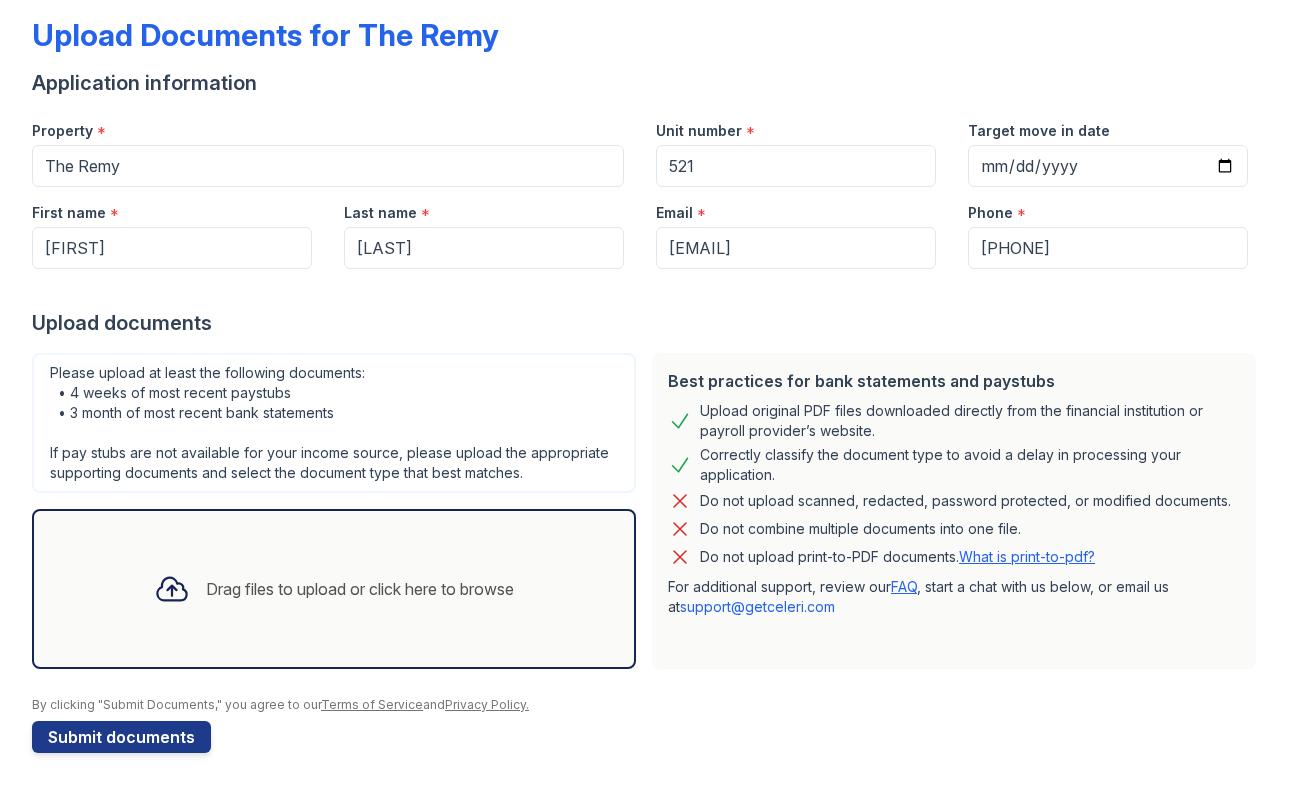 click on "Application information" at bounding box center (648, 83) 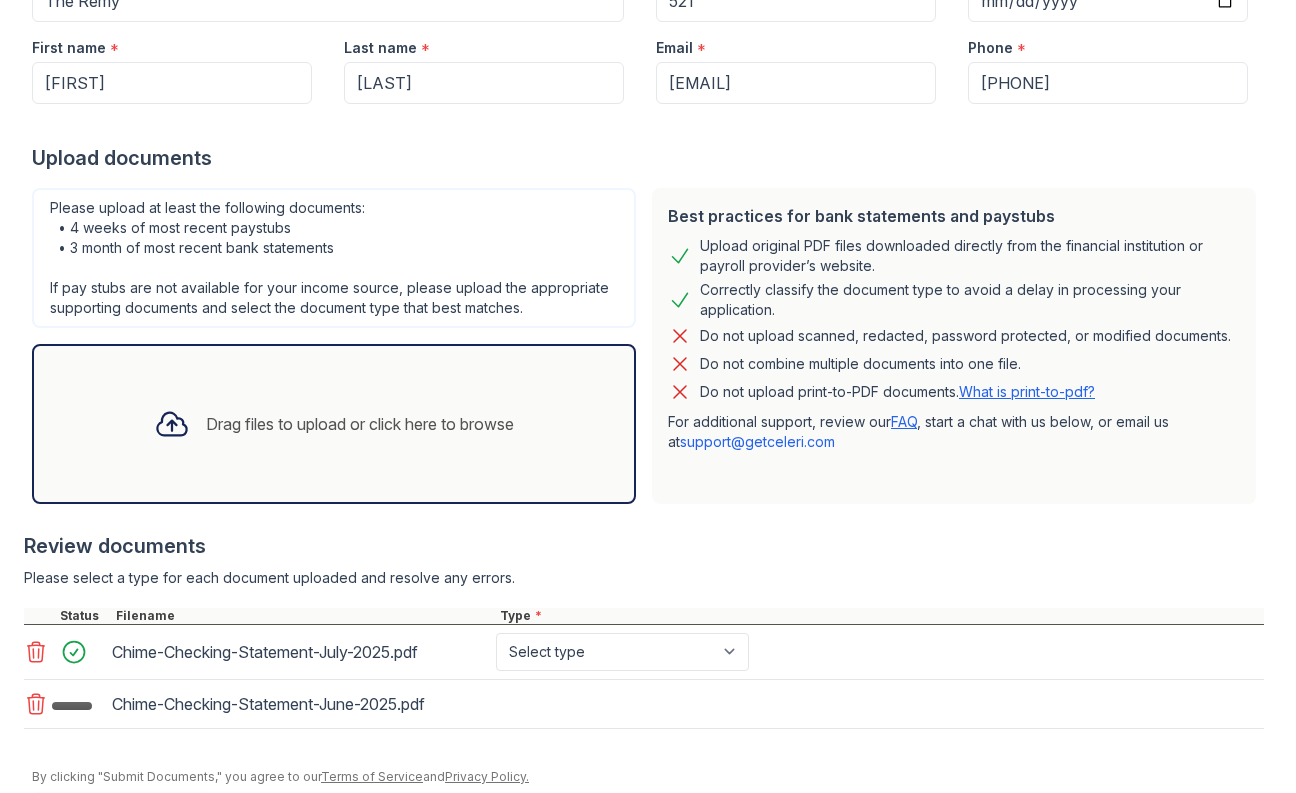 scroll, scrollTop: 299, scrollLeft: 0, axis: vertical 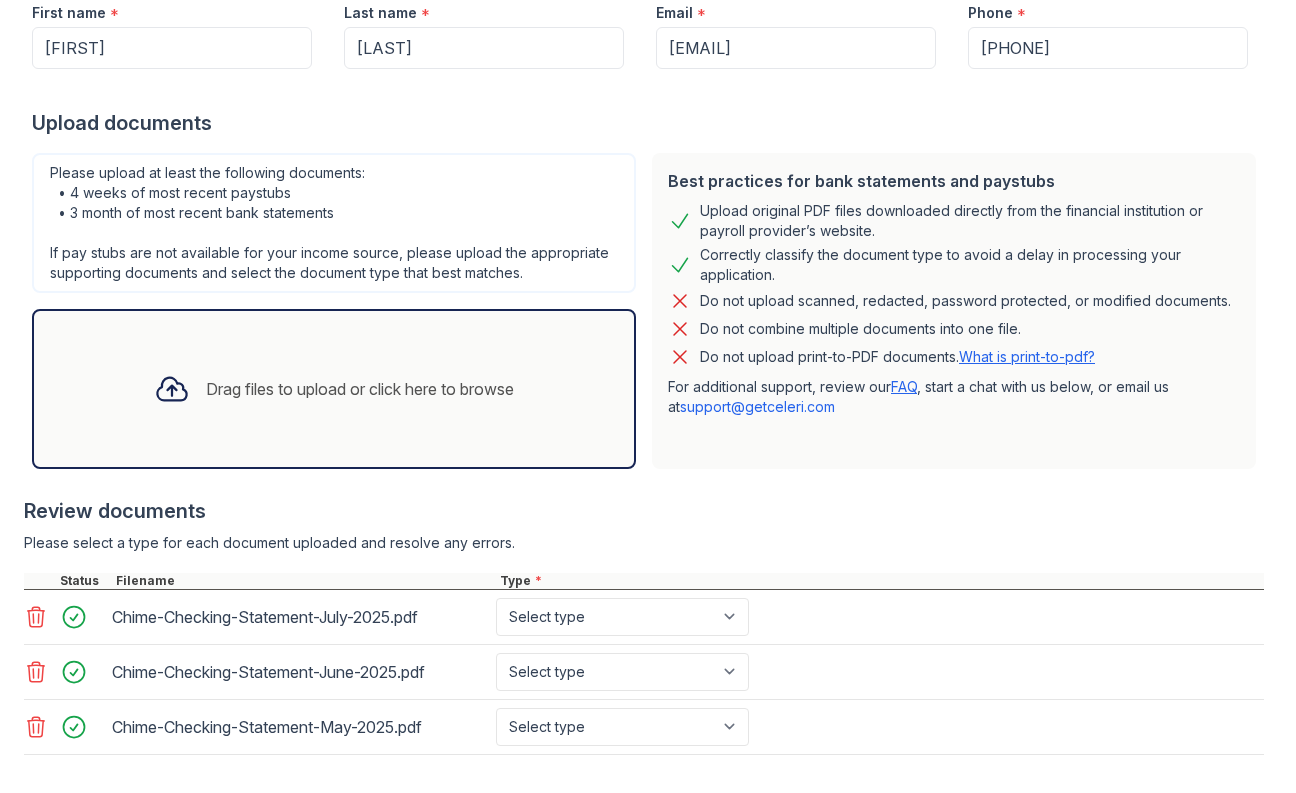 click on "Please upload at least the following documents:
• 4 weeks of most recent paystubs
• 3 month of most recent bank statements
If pay stubs are not available for your income source, please upload the appropriate supporting documents and select the document type that best matches." at bounding box center (334, 223) 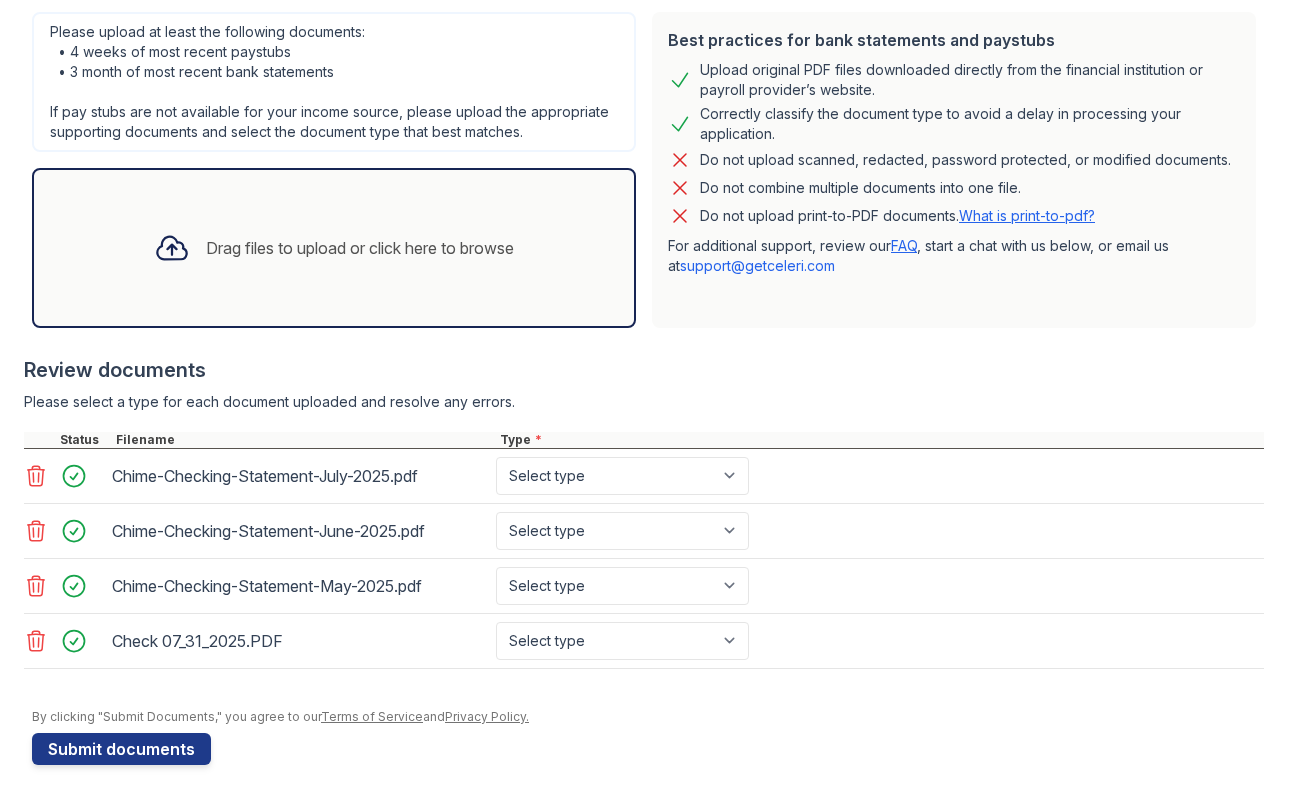 scroll, scrollTop: 452, scrollLeft: 0, axis: vertical 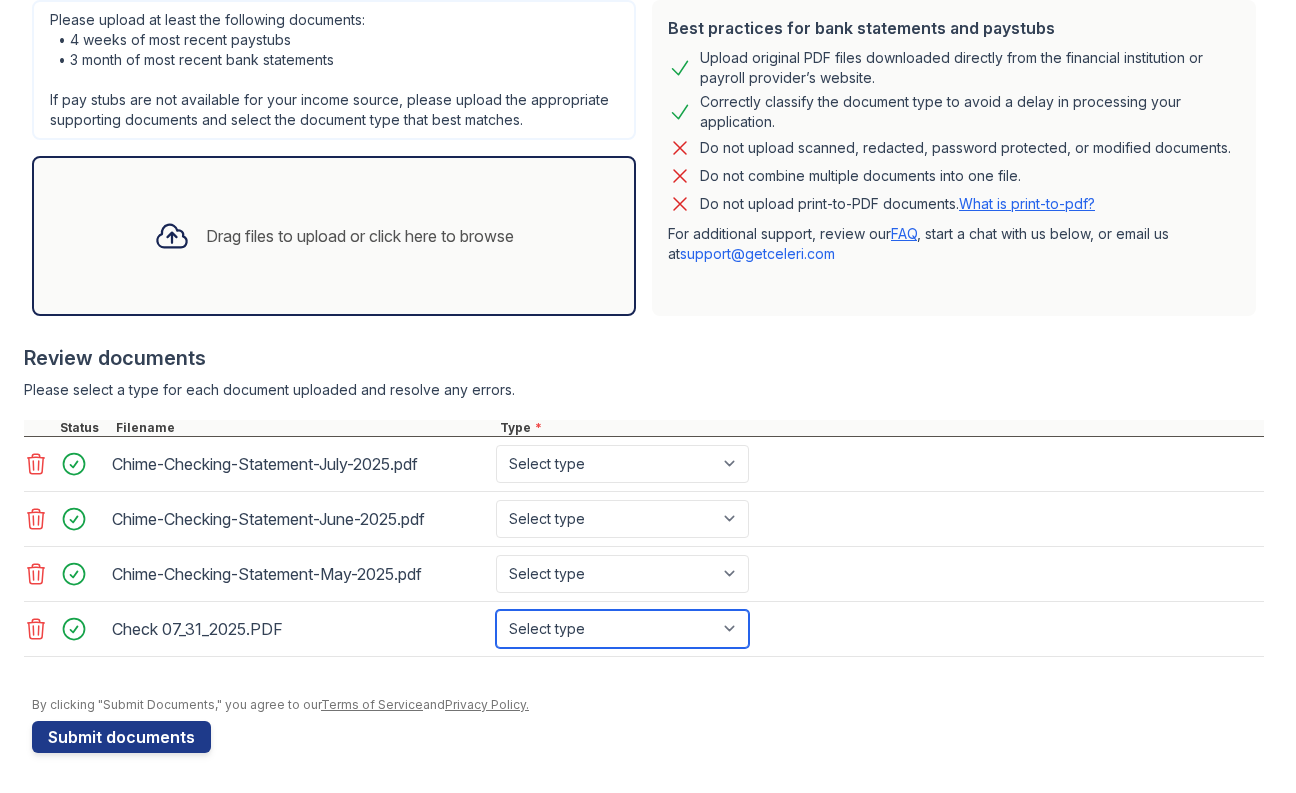 click on "Select type
Paystub
Bank Statement
Offer Letter
Tax Documents
Benefit Award Letter
Investment Account Statement
Other" at bounding box center [622, 629] 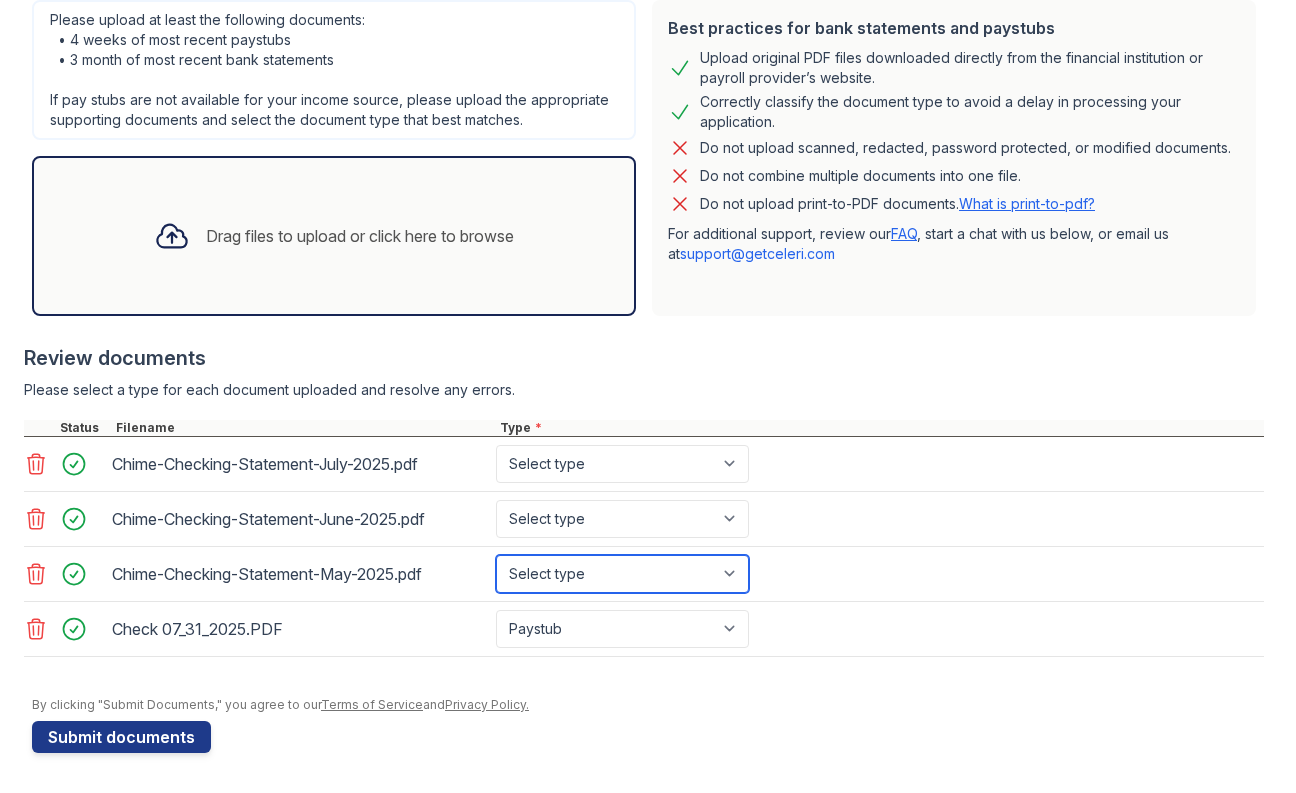 click on "Select type
Paystub
Bank Statement
Offer Letter
Tax Documents
Benefit Award Letter
Investment Account Statement
Other" at bounding box center [622, 574] 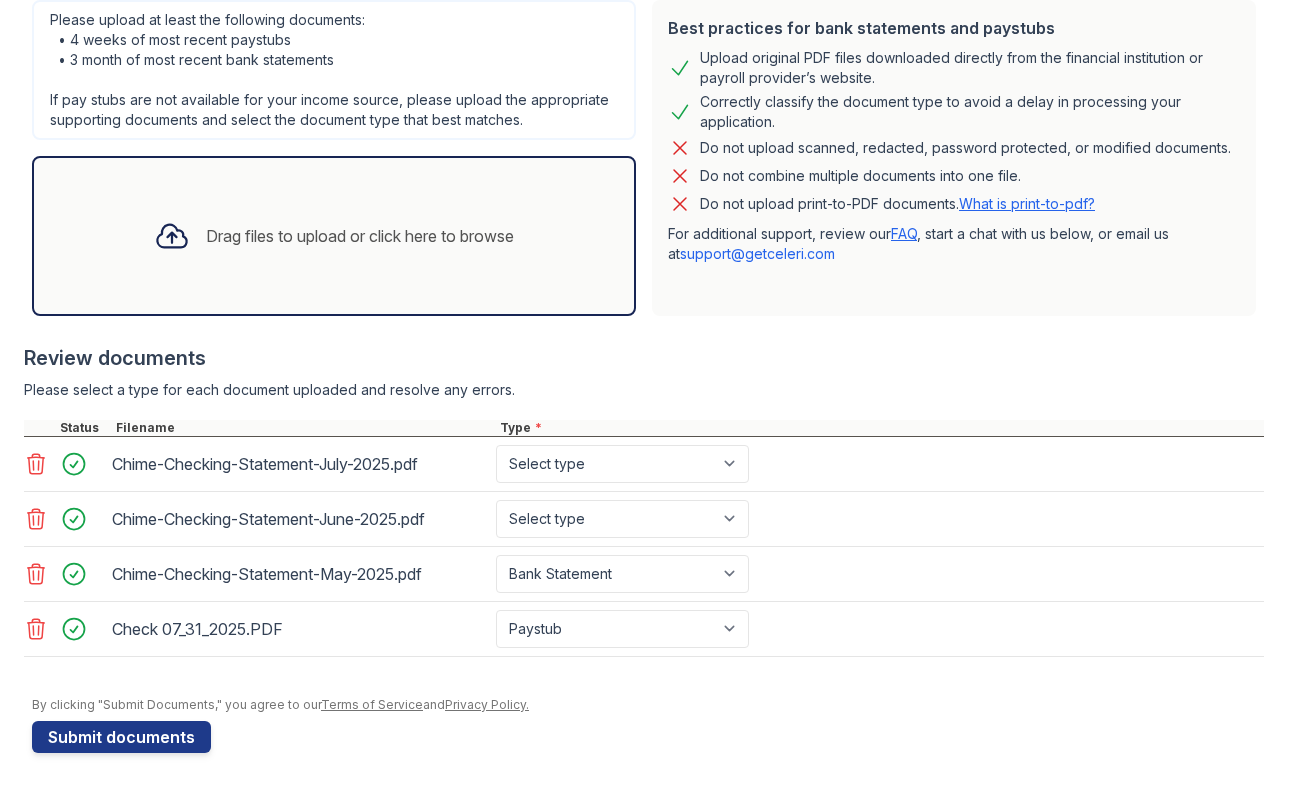 click on "Chime-Checking-Statement-June-2025.pdf
Select type
Paystub
Bank Statement
Offer Letter
Tax Documents
Benefit Award Letter
Investment Account Statement
Other" at bounding box center (644, 519) 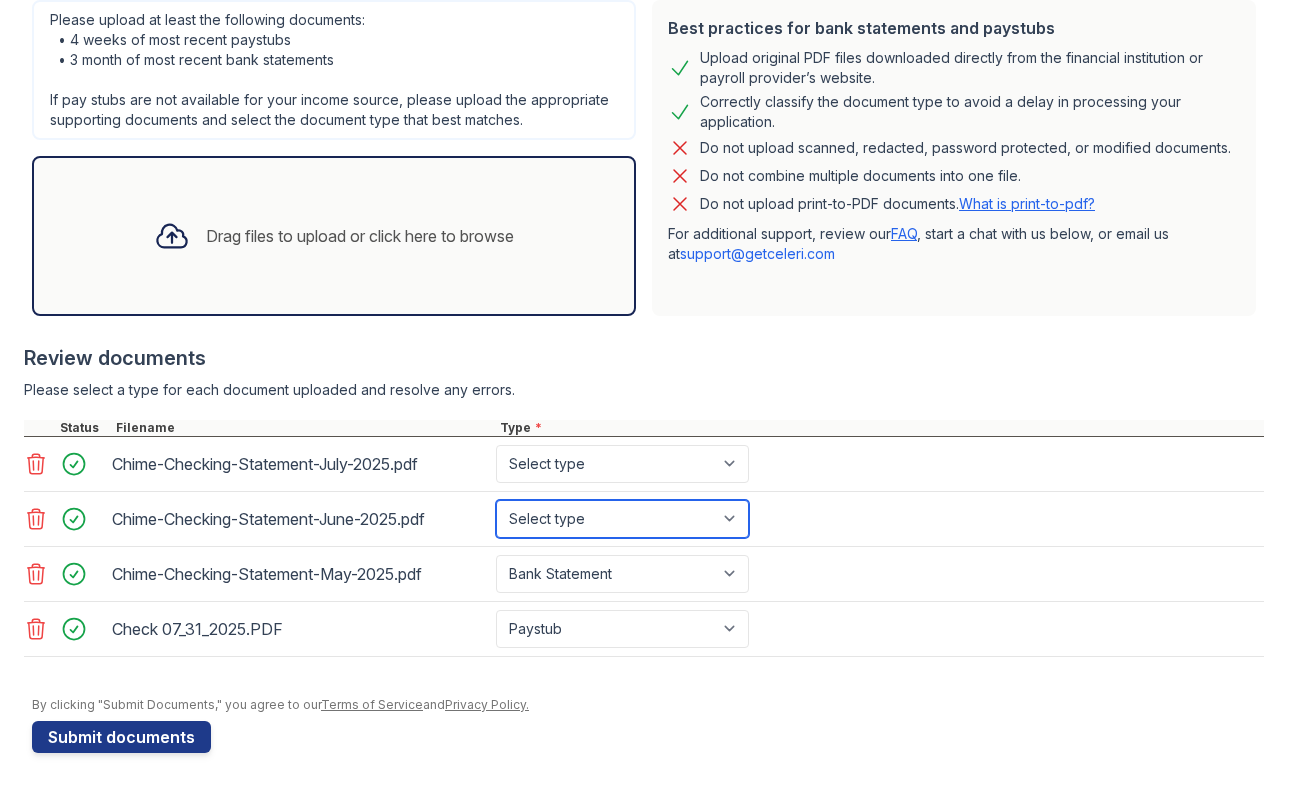 drag, startPoint x: 592, startPoint y: 517, endPoint x: 592, endPoint y: 532, distance: 15 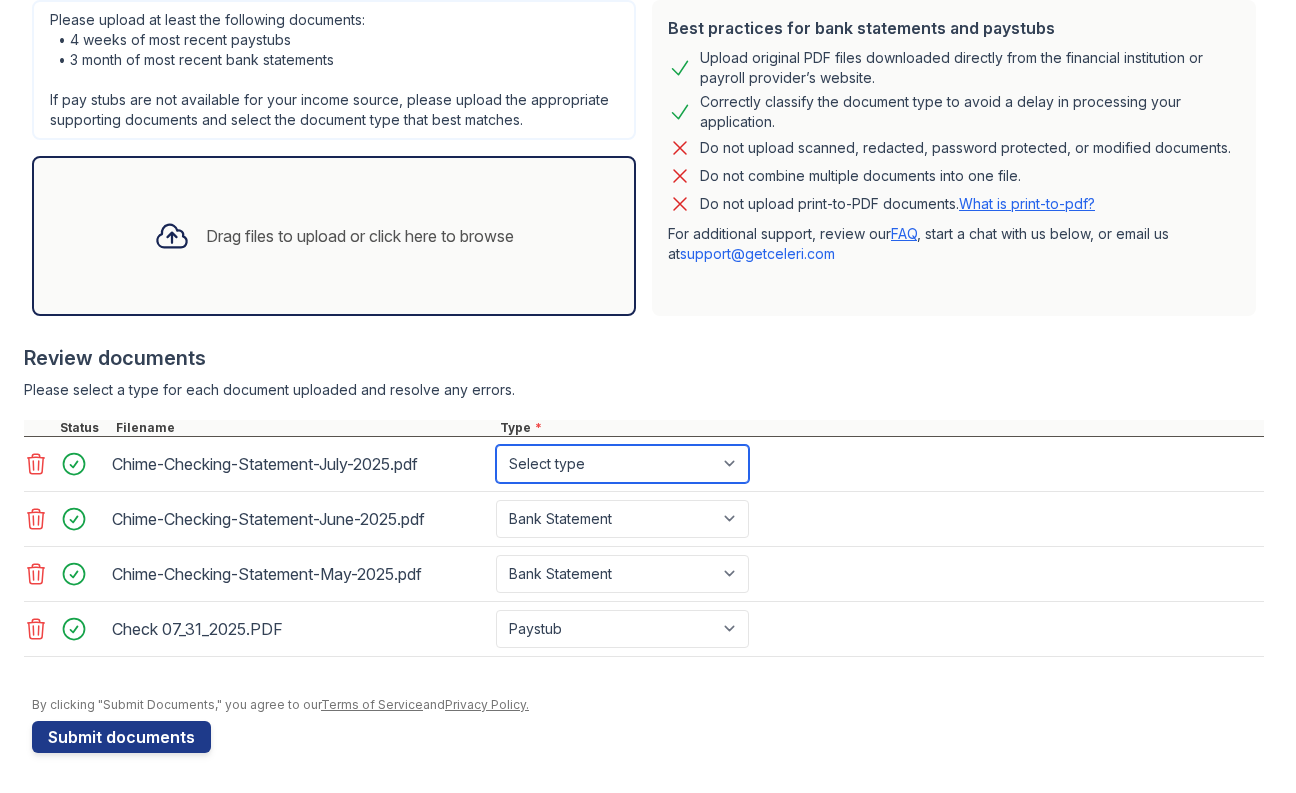 click on "Select type
Paystub
Bank Statement
Offer Letter
Tax Documents
Benefit Award Letter
Investment Account Statement
Other" at bounding box center [622, 464] 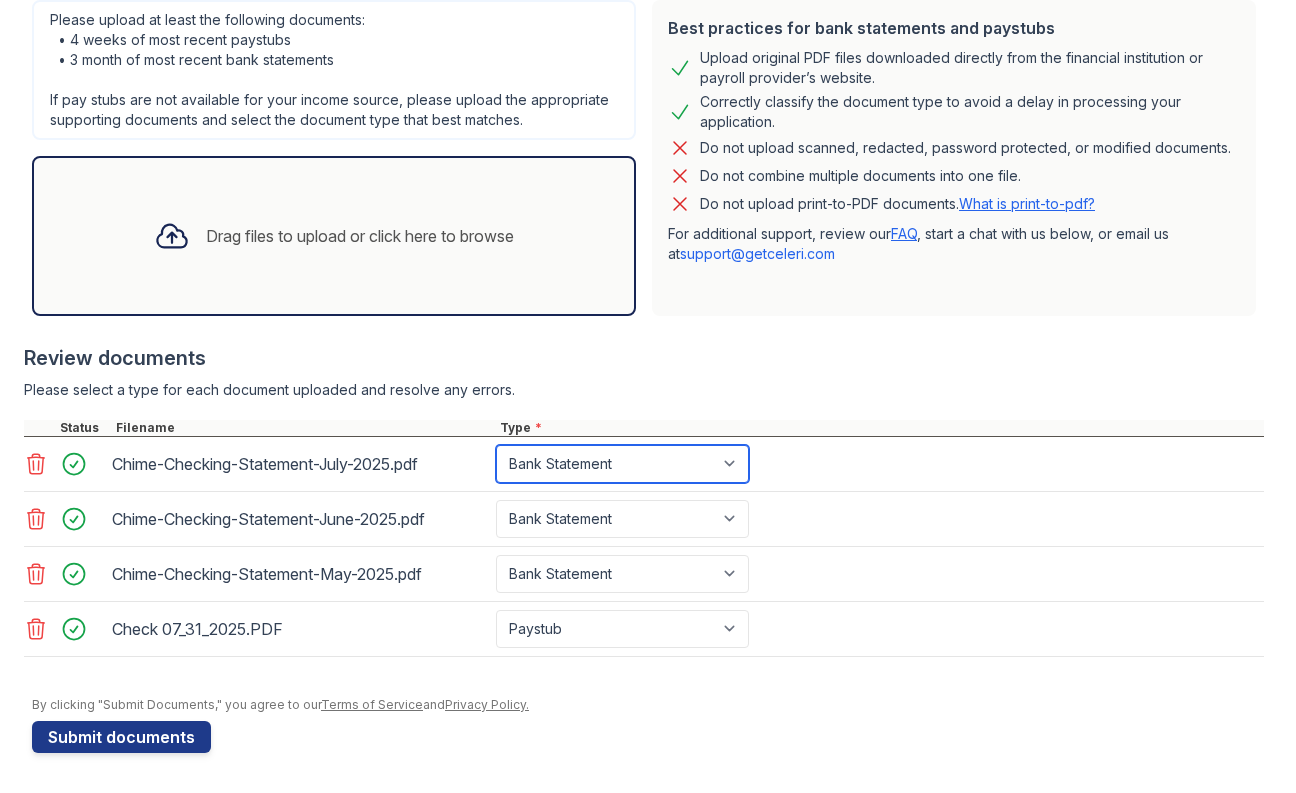 click on "Select type
Paystub
Bank Statement
Offer Letter
Tax Documents
Benefit Award Letter
Investment Account Statement
Other" at bounding box center [622, 464] 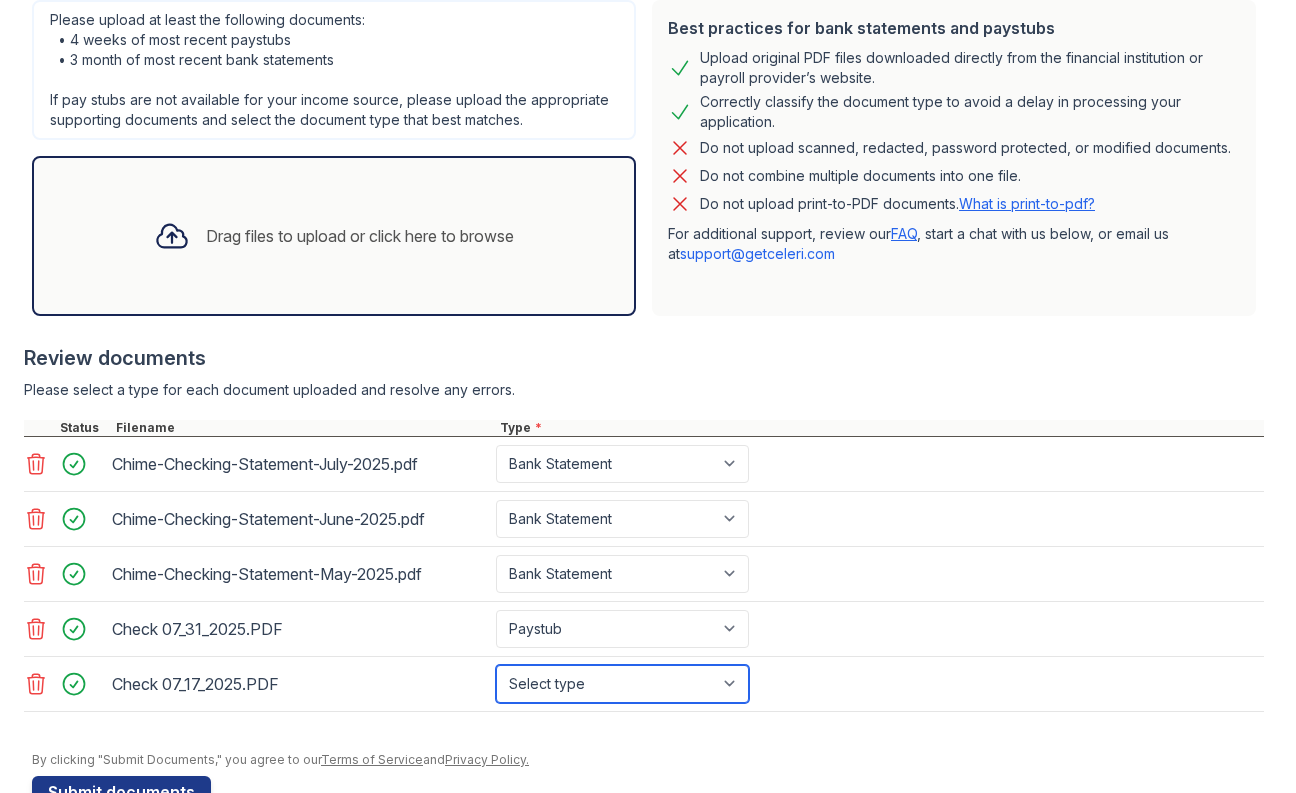 click on "Select type
Paystub
Bank Statement
Offer Letter
Tax Documents
Benefit Award Letter
Investment Account Statement
Other" at bounding box center [622, 684] 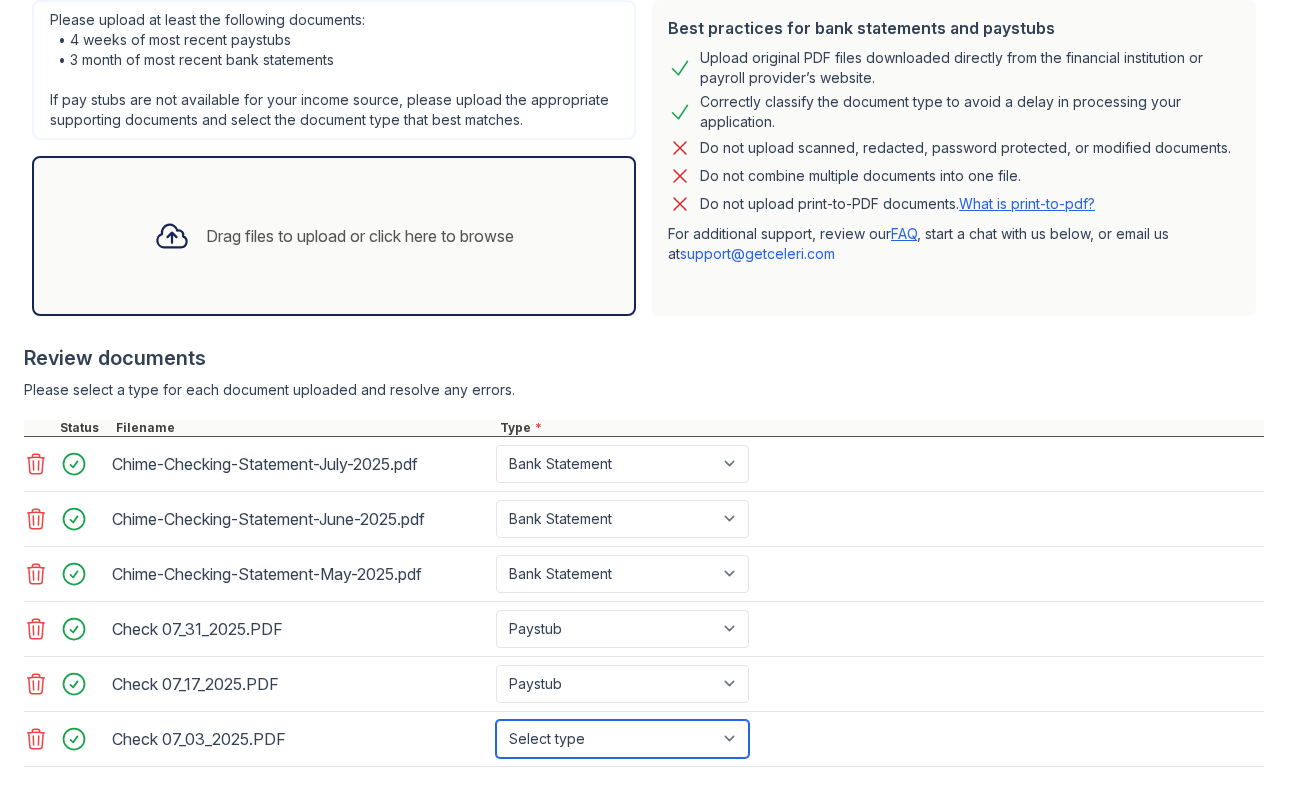 click on "Select type
Paystub
Bank Statement
Offer Letter
Tax Documents
Benefit Award Letter
Investment Account Statement
Other" at bounding box center (622, 739) 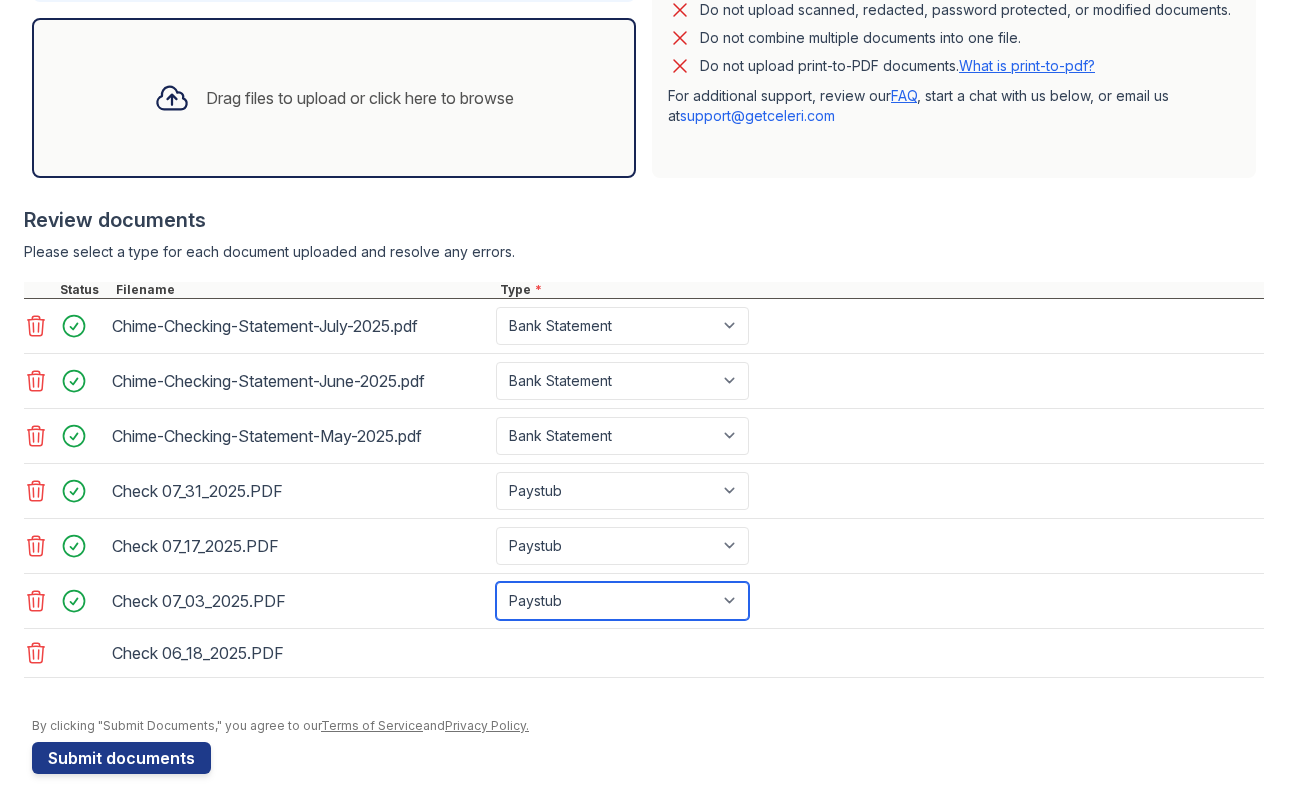 scroll, scrollTop: 611, scrollLeft: 0, axis: vertical 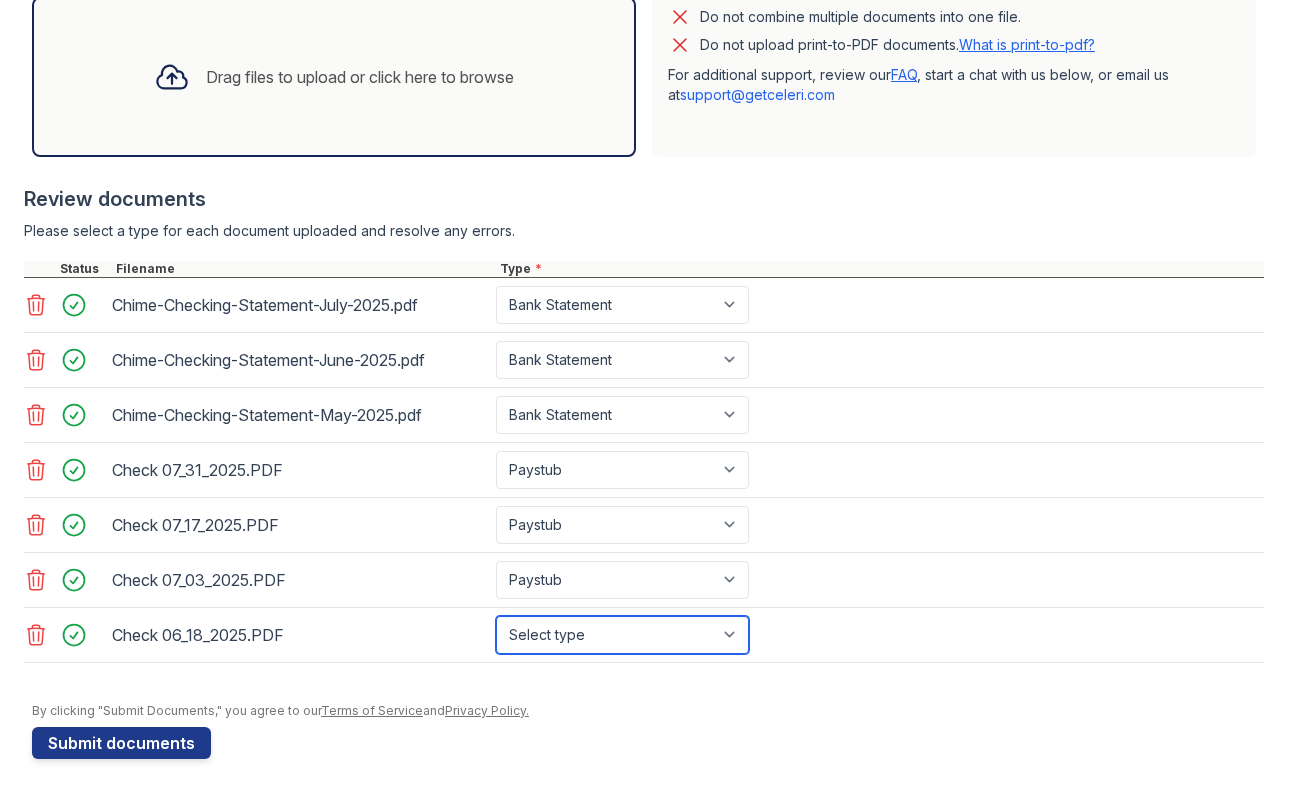 click on "Select type
Paystub
Bank Statement
Offer Letter
Tax Documents
Benefit Award Letter
Investment Account Statement
Other" at bounding box center [622, 635] 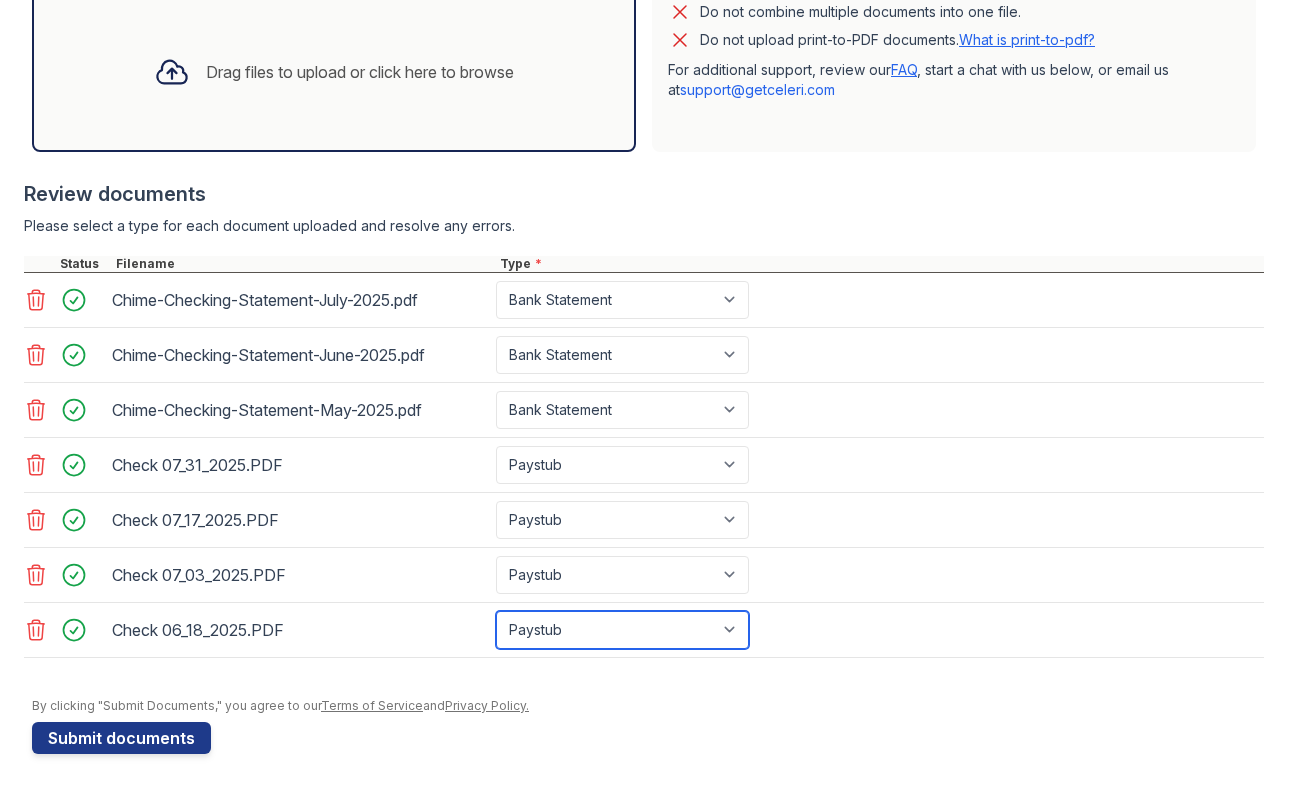 scroll, scrollTop: 617, scrollLeft: 0, axis: vertical 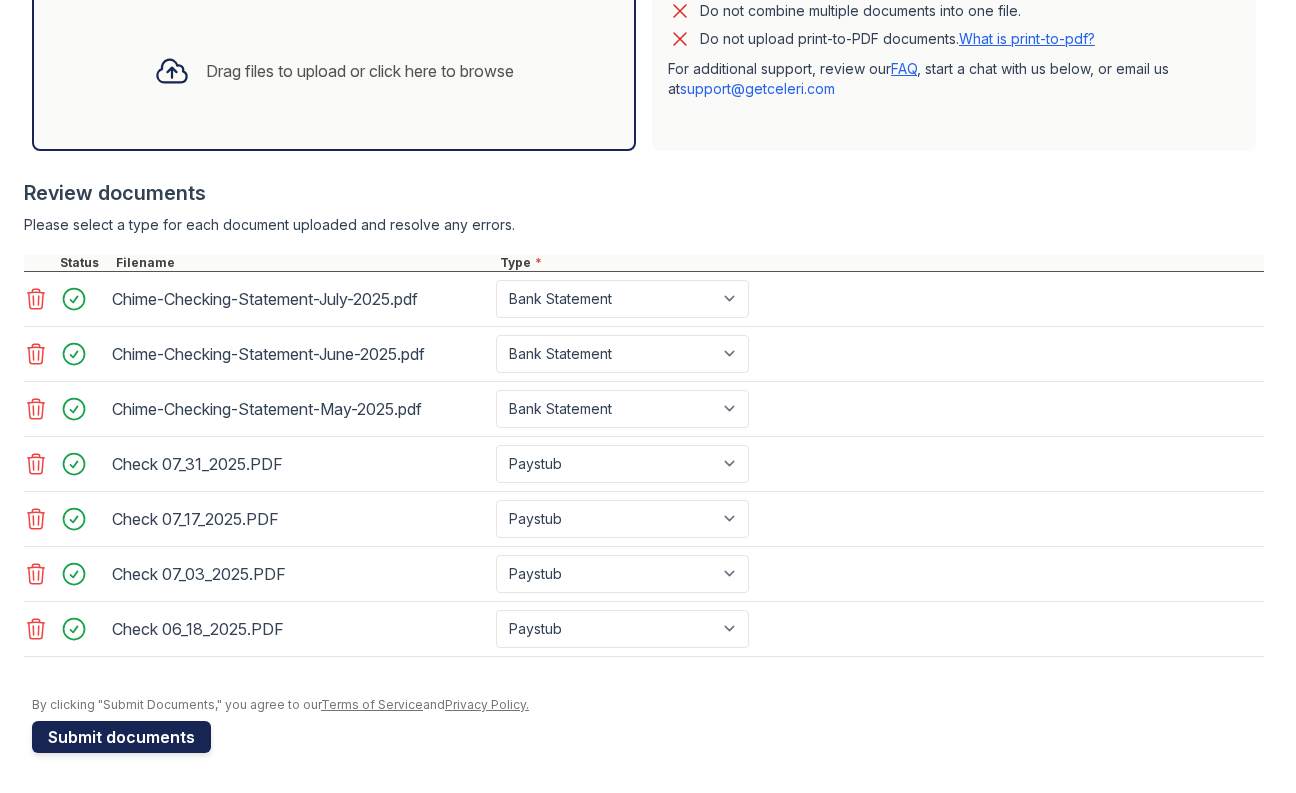 click on "Submit documents" at bounding box center (121, 737) 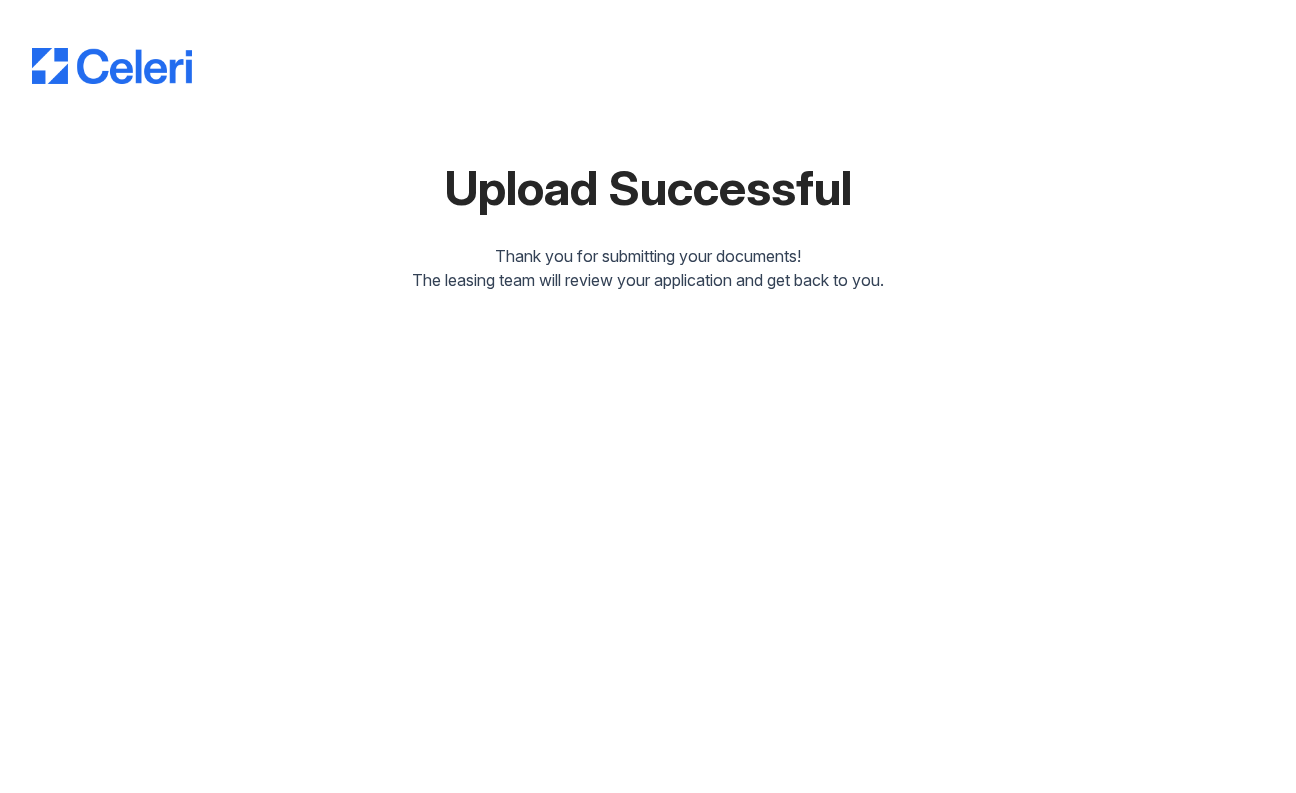 click on "Upload Successful
Thank you for submitting your documents!
The leasing team will review your application and get back to you." at bounding box center [648, 150] 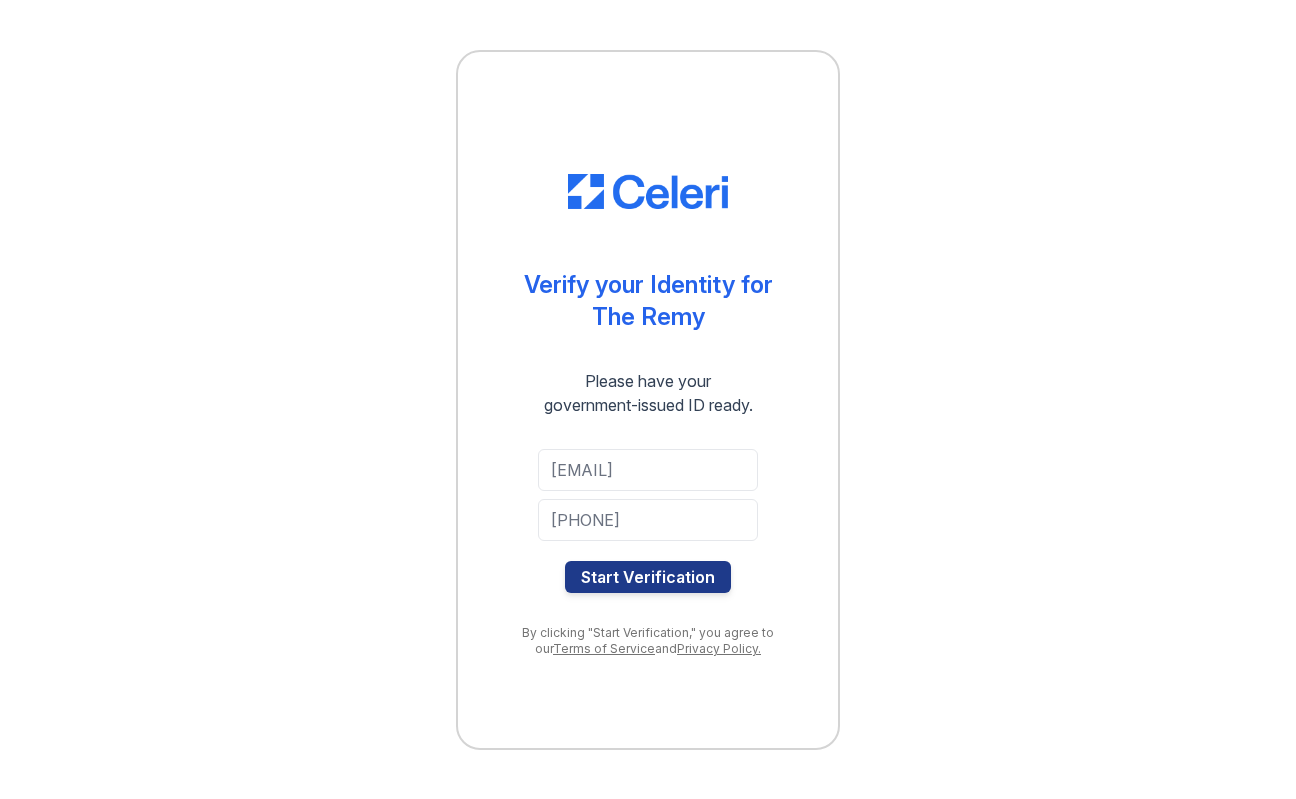scroll, scrollTop: 0, scrollLeft: 0, axis: both 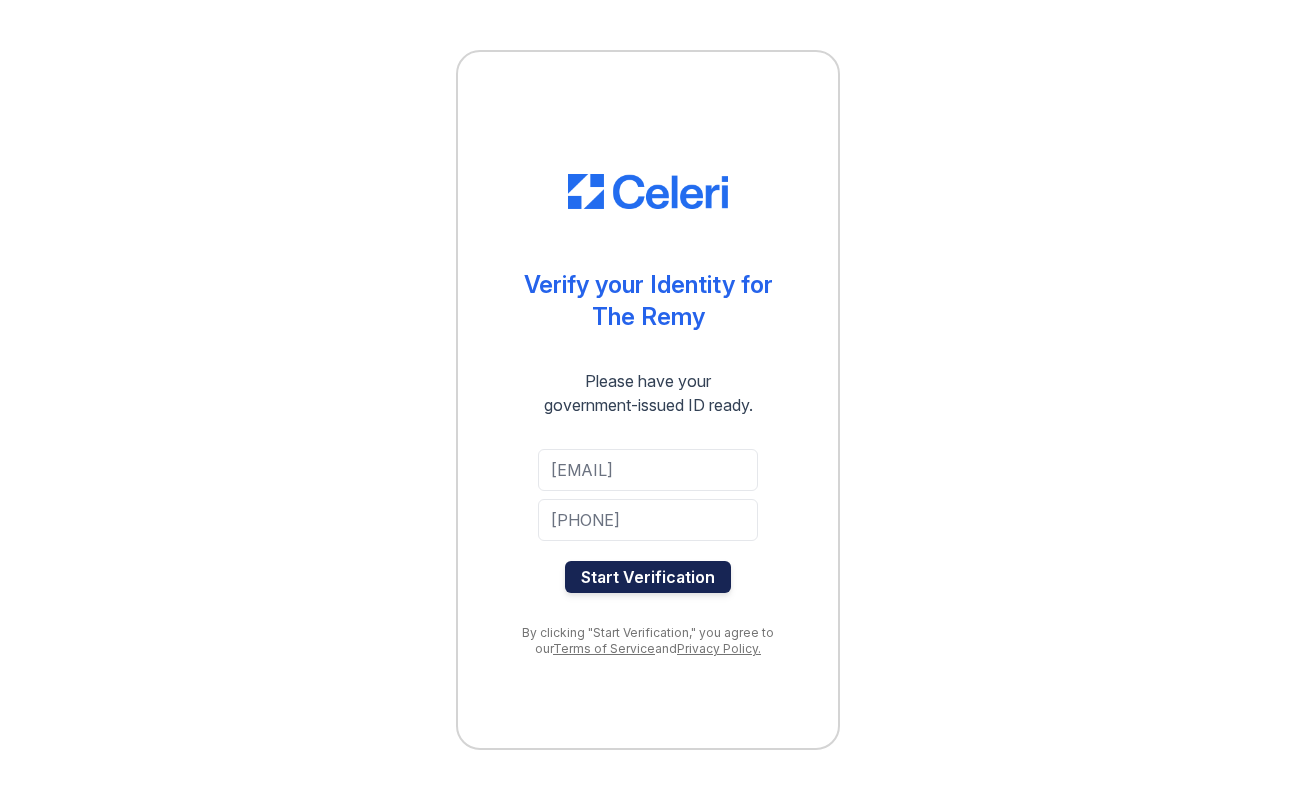 click on "Start Verification" at bounding box center [648, 577] 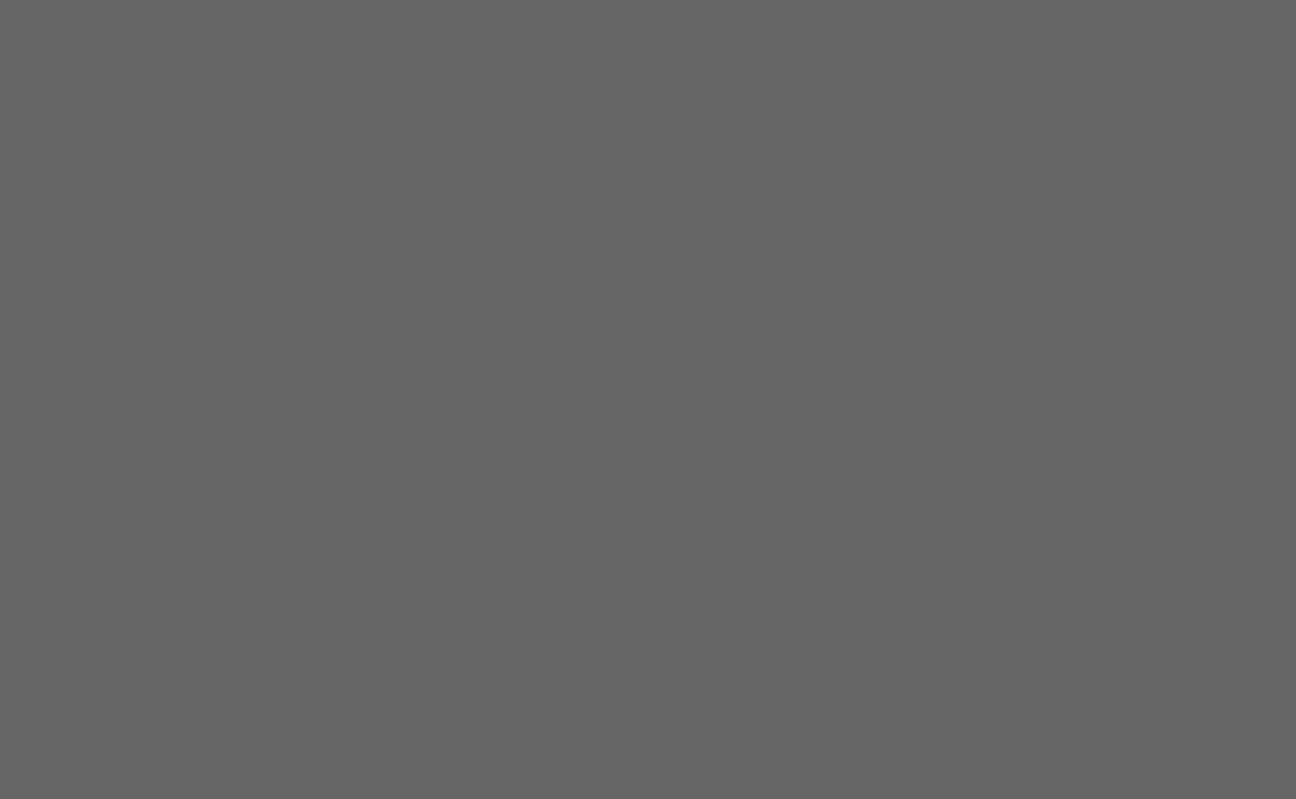 scroll, scrollTop: 0, scrollLeft: 0, axis: both 